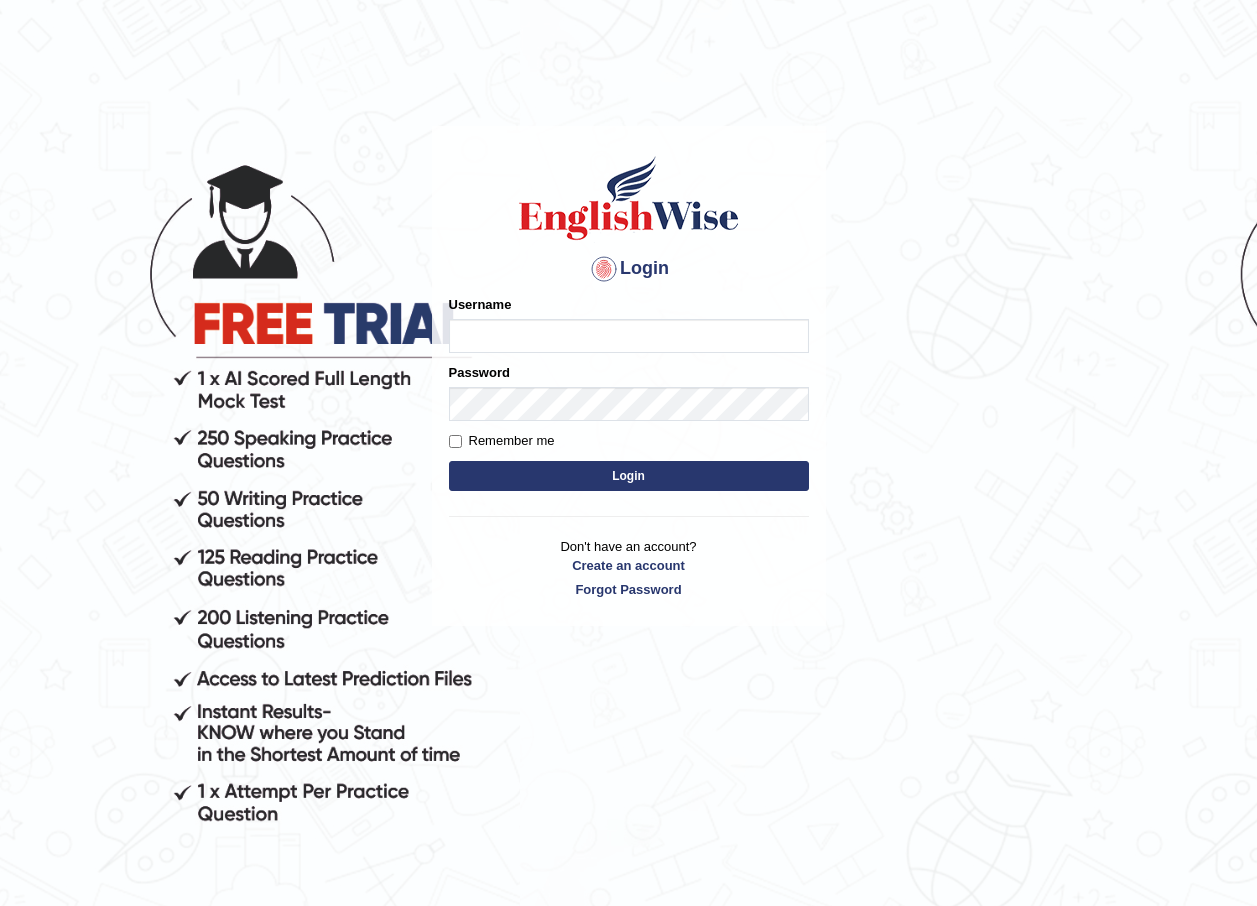 scroll, scrollTop: 0, scrollLeft: 0, axis: both 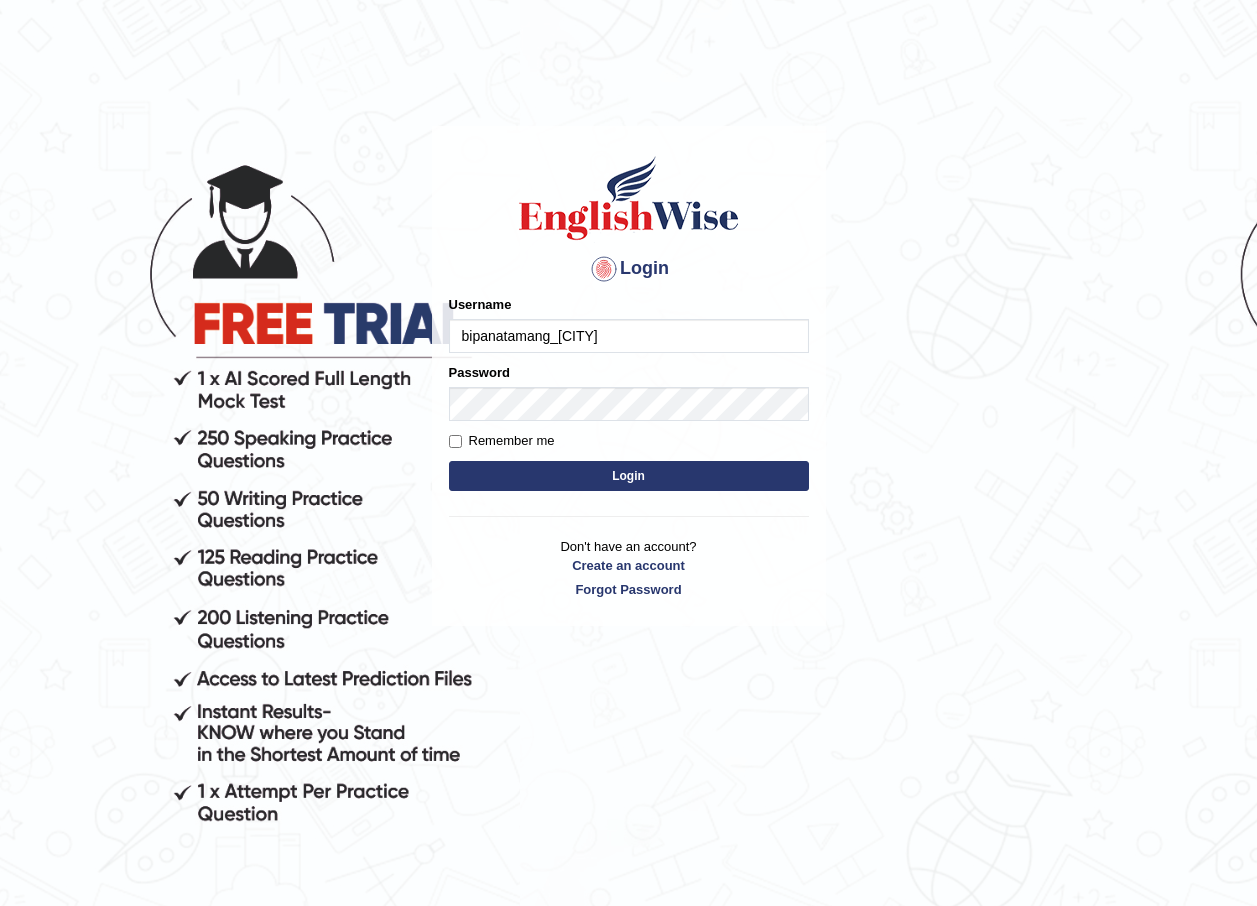 click on "Login" at bounding box center (629, 476) 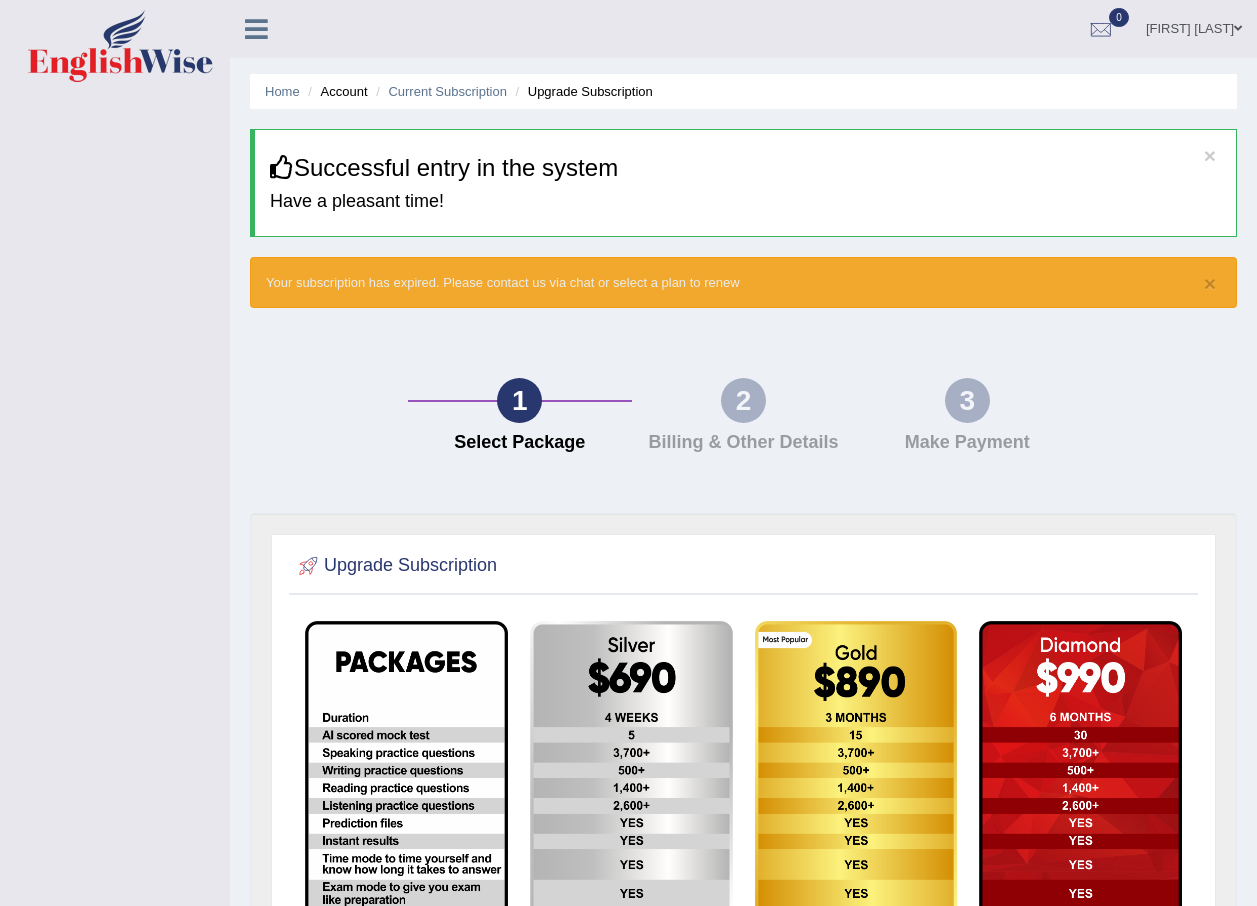 scroll, scrollTop: 0, scrollLeft: 0, axis: both 